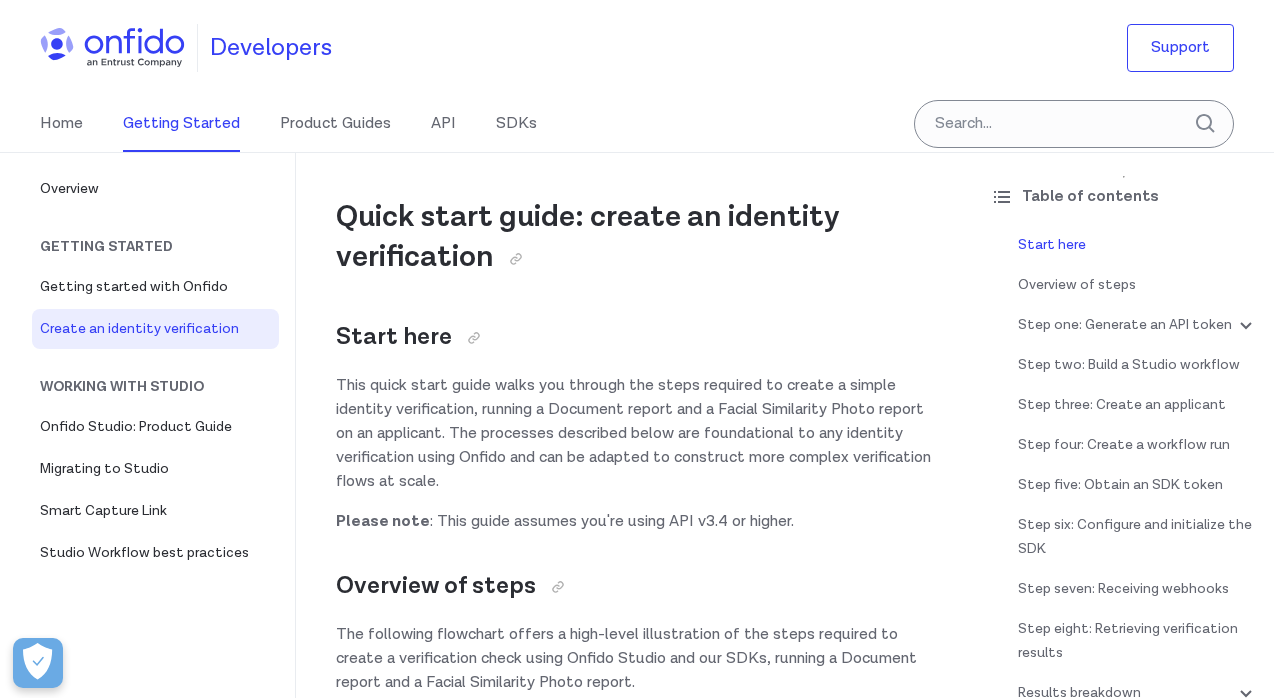 scroll, scrollTop: 0, scrollLeft: 0, axis: both 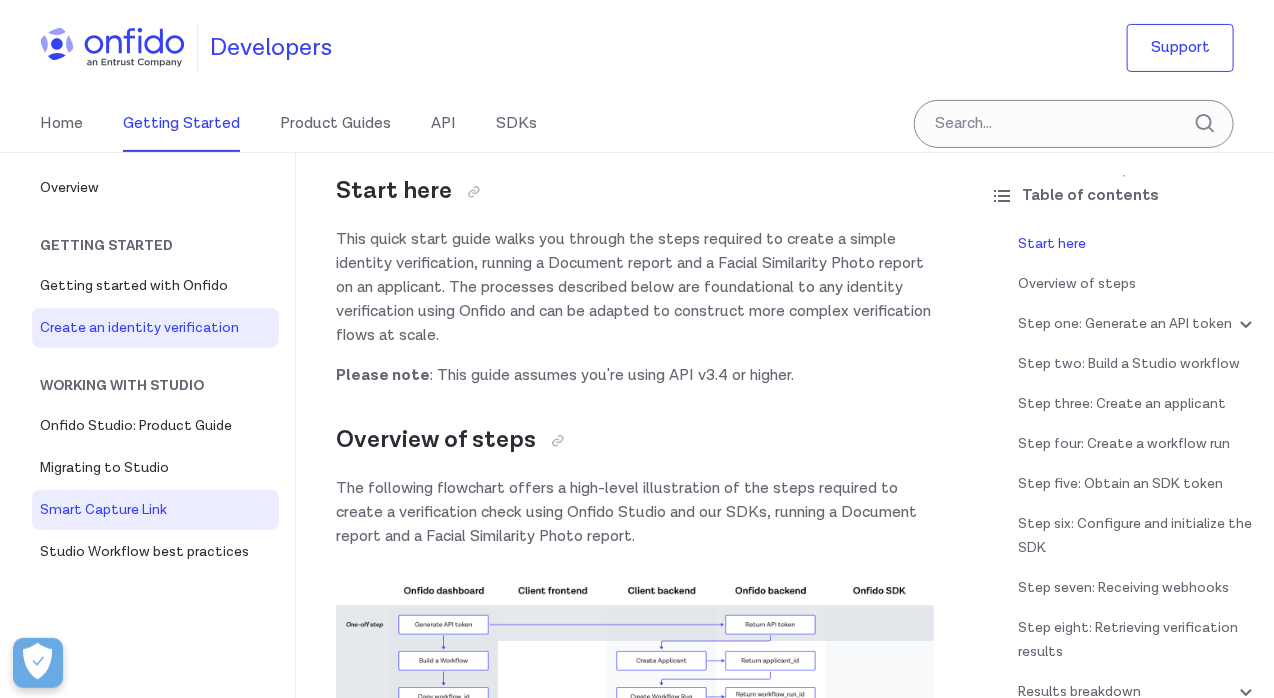 click on "Smart Capture Link" at bounding box center [155, 510] 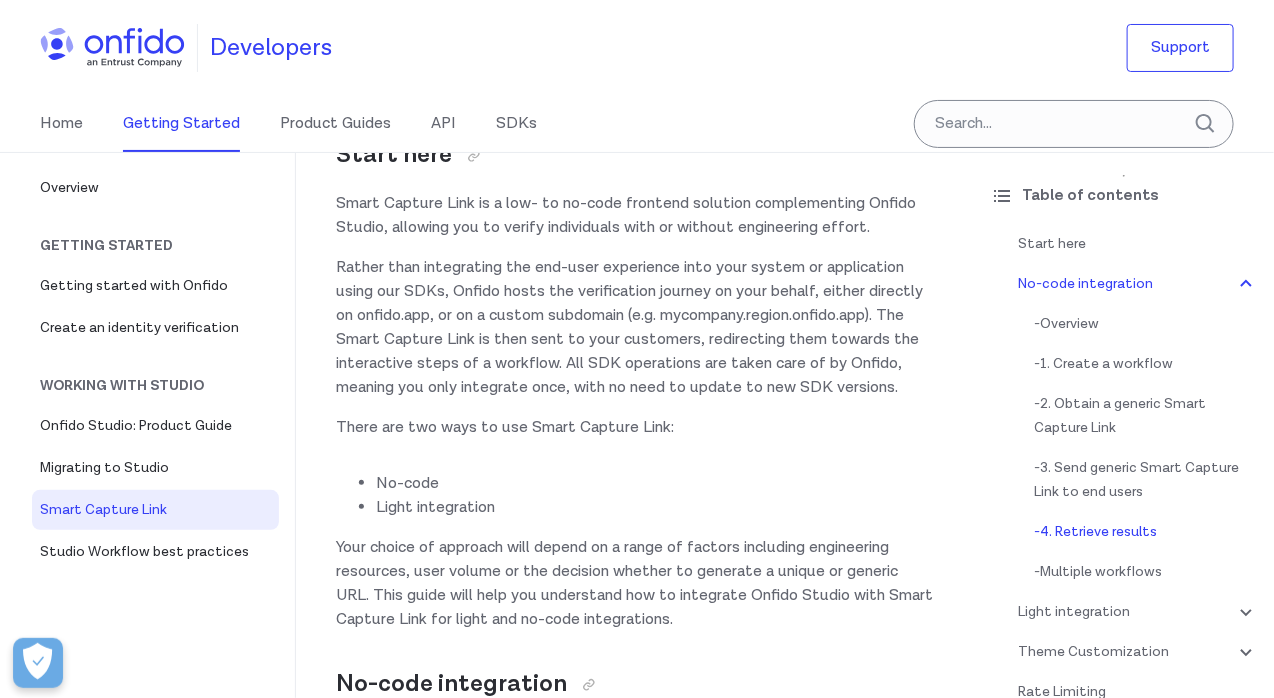 scroll, scrollTop: 0, scrollLeft: 0, axis: both 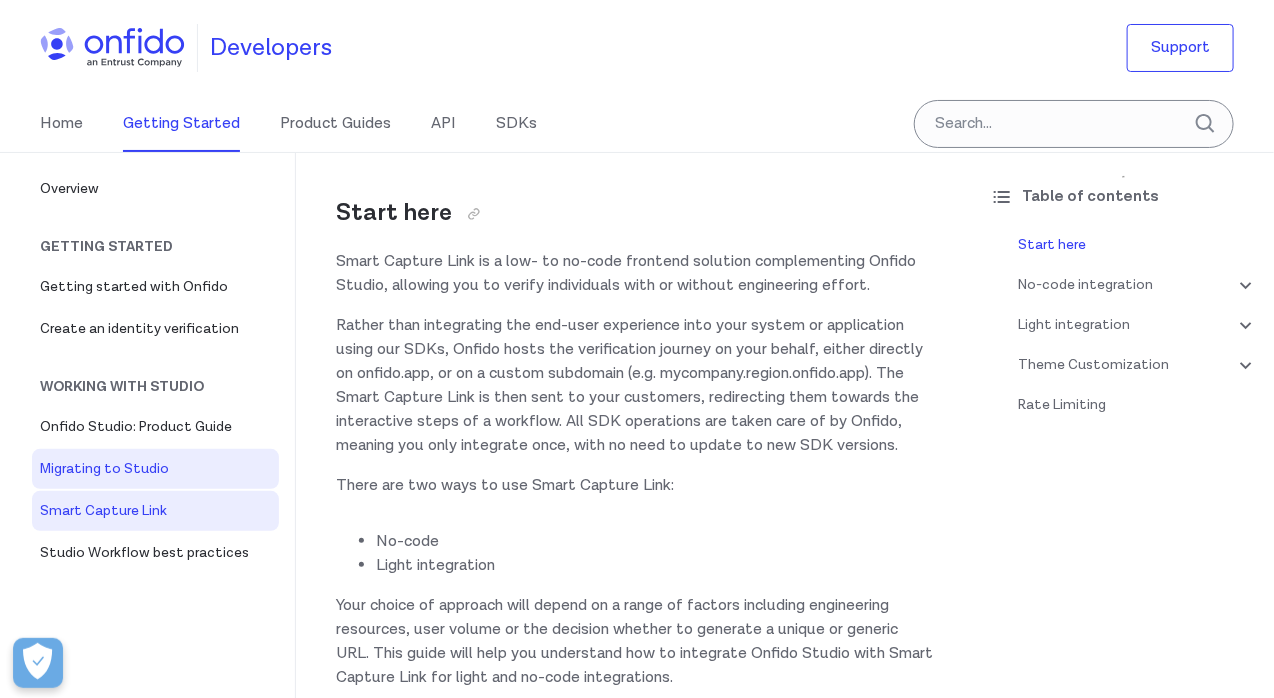 click on "Migrating to Studio" at bounding box center [155, 469] 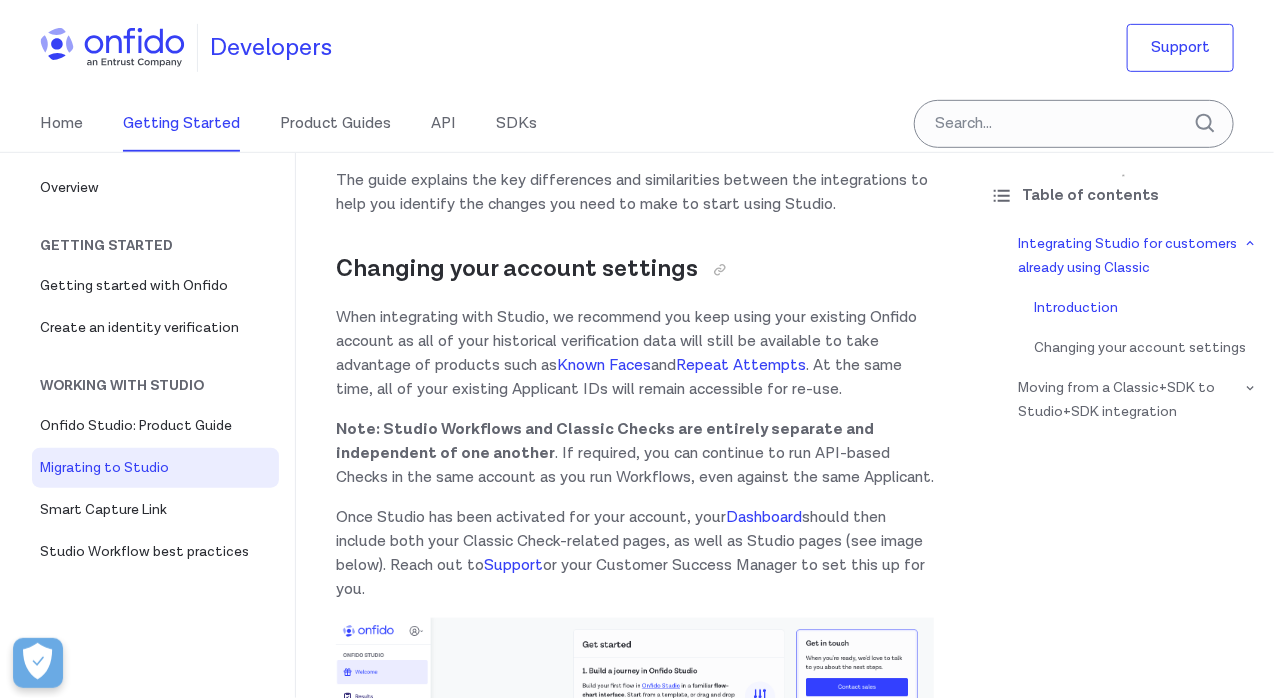 scroll, scrollTop: 396, scrollLeft: 0, axis: vertical 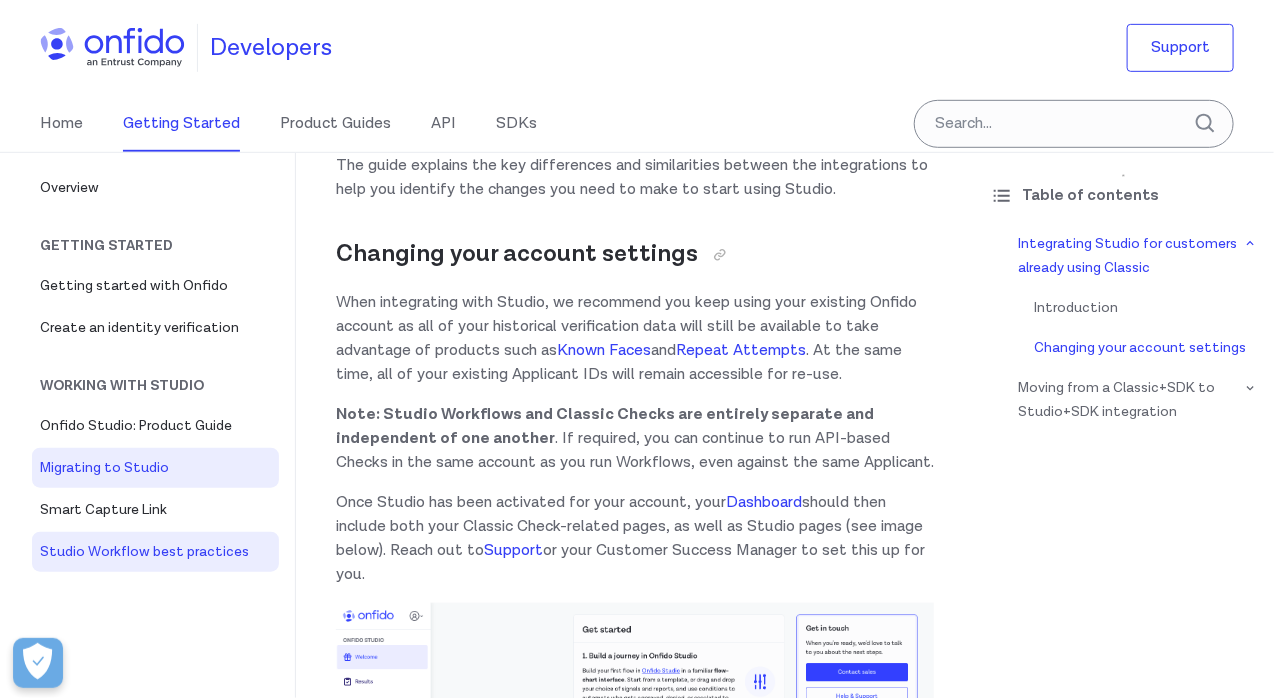 click on "Studio Workflow best practices" at bounding box center [155, 552] 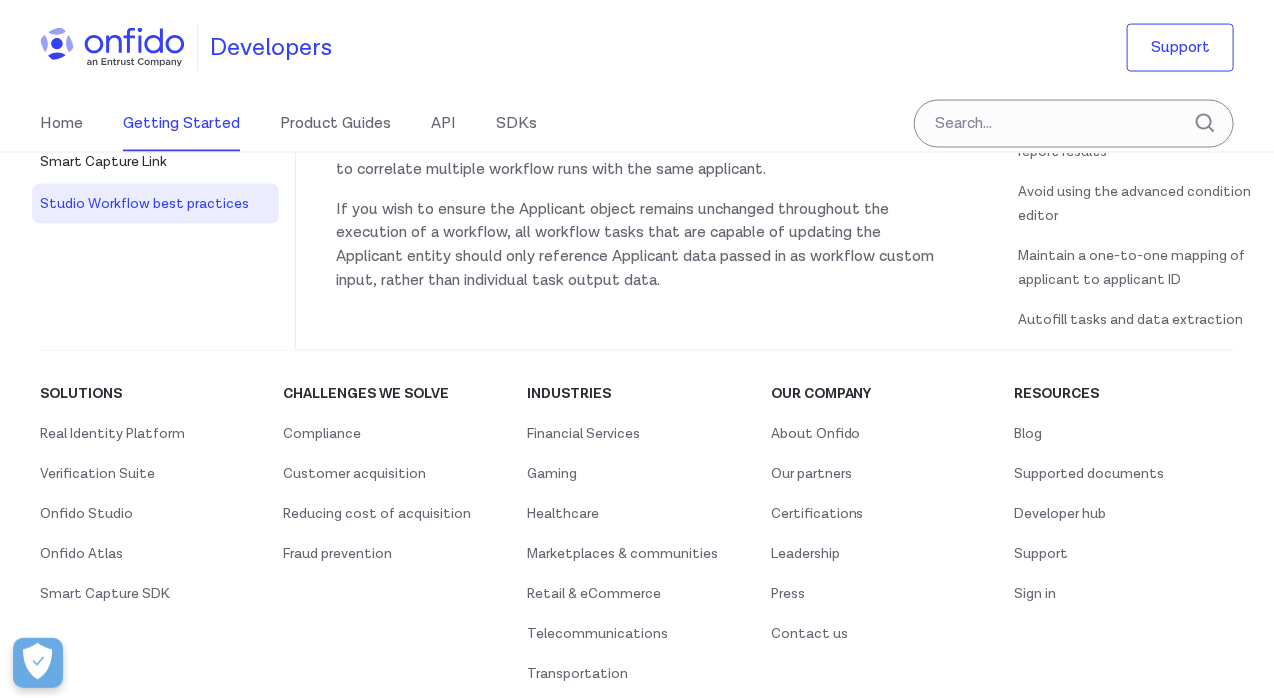 scroll, scrollTop: 6941, scrollLeft: 0, axis: vertical 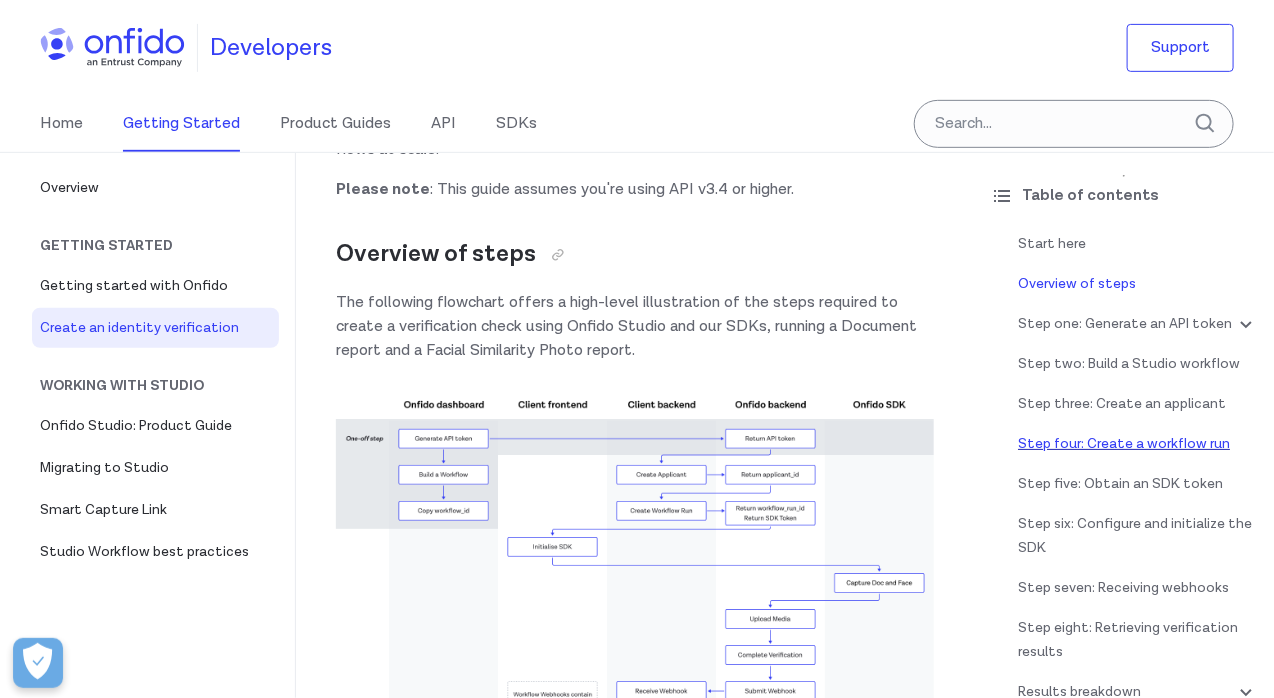 click on "Step four: Create a workflow run" at bounding box center (1138, 444) 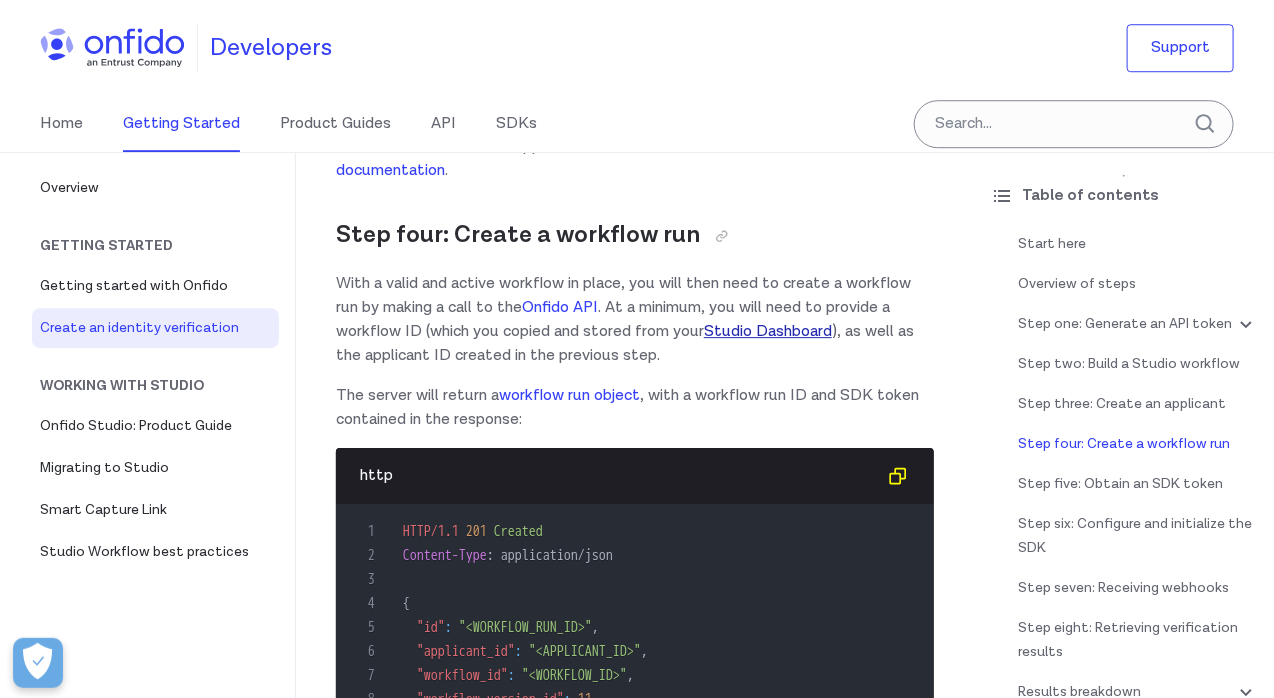 click on "Studio Dashboard" at bounding box center (768, 331) 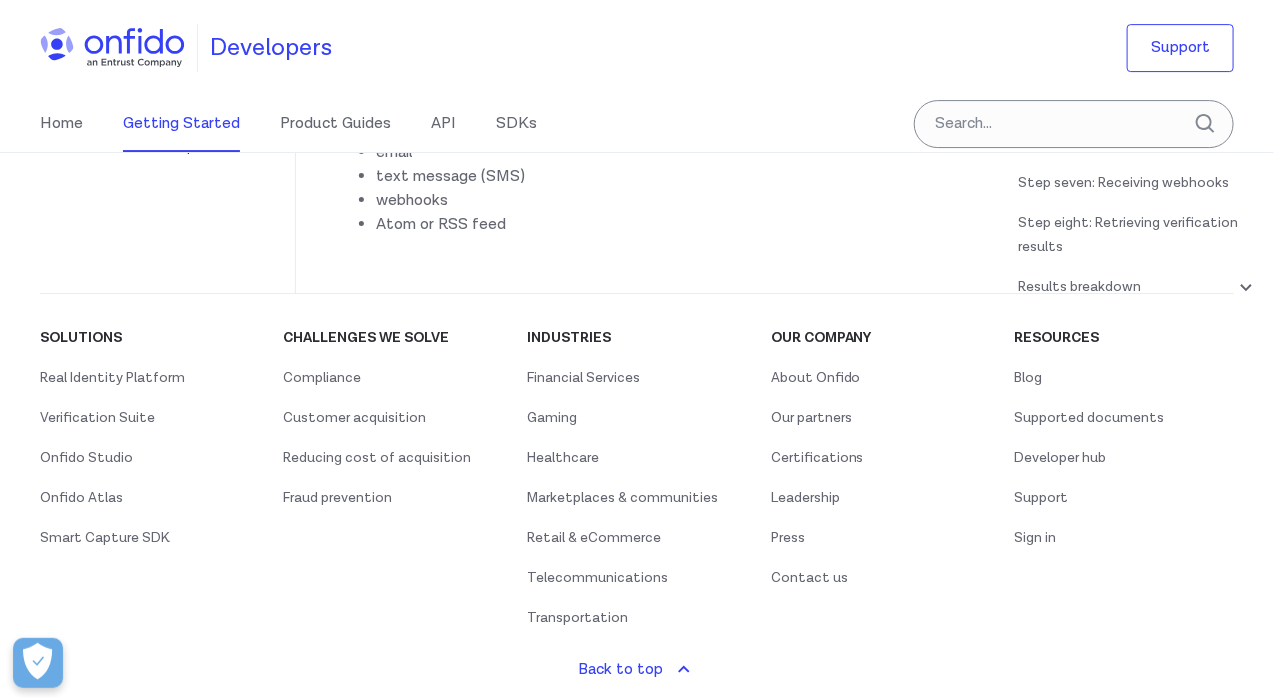 scroll, scrollTop: 11086, scrollLeft: 0, axis: vertical 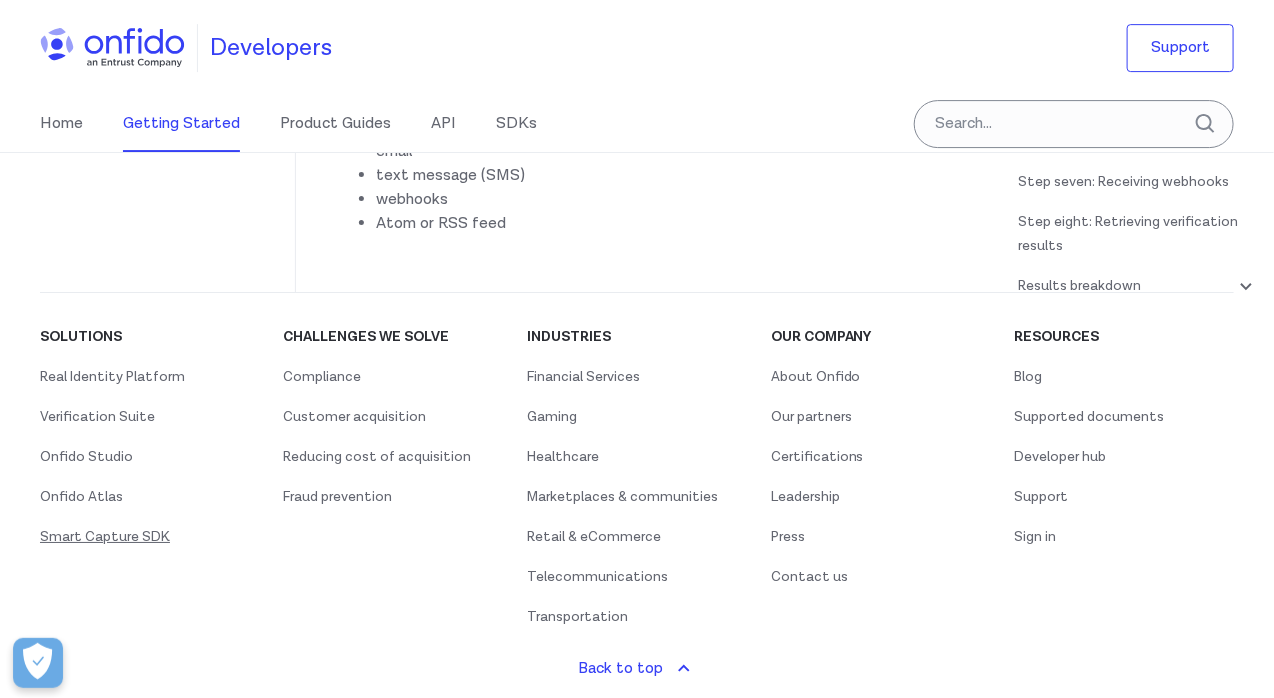 click on "Smart Capture SDK" at bounding box center [105, 537] 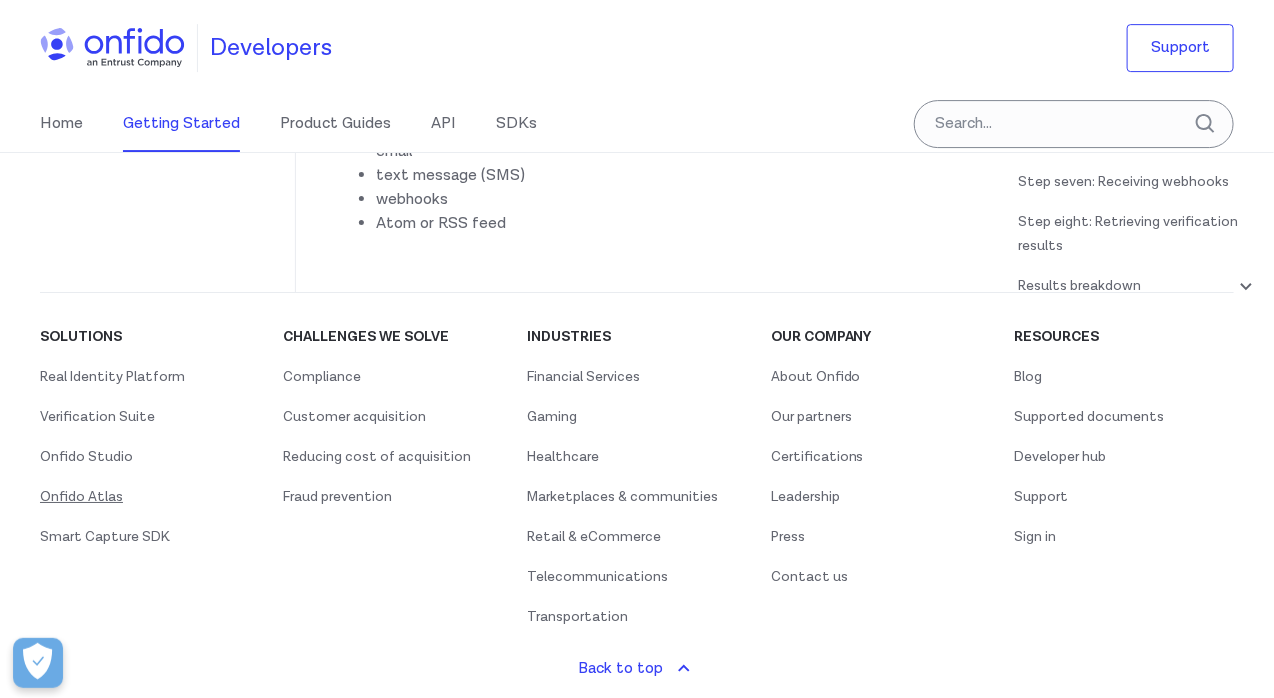 click on "Onfido Atlas" at bounding box center (81, 497) 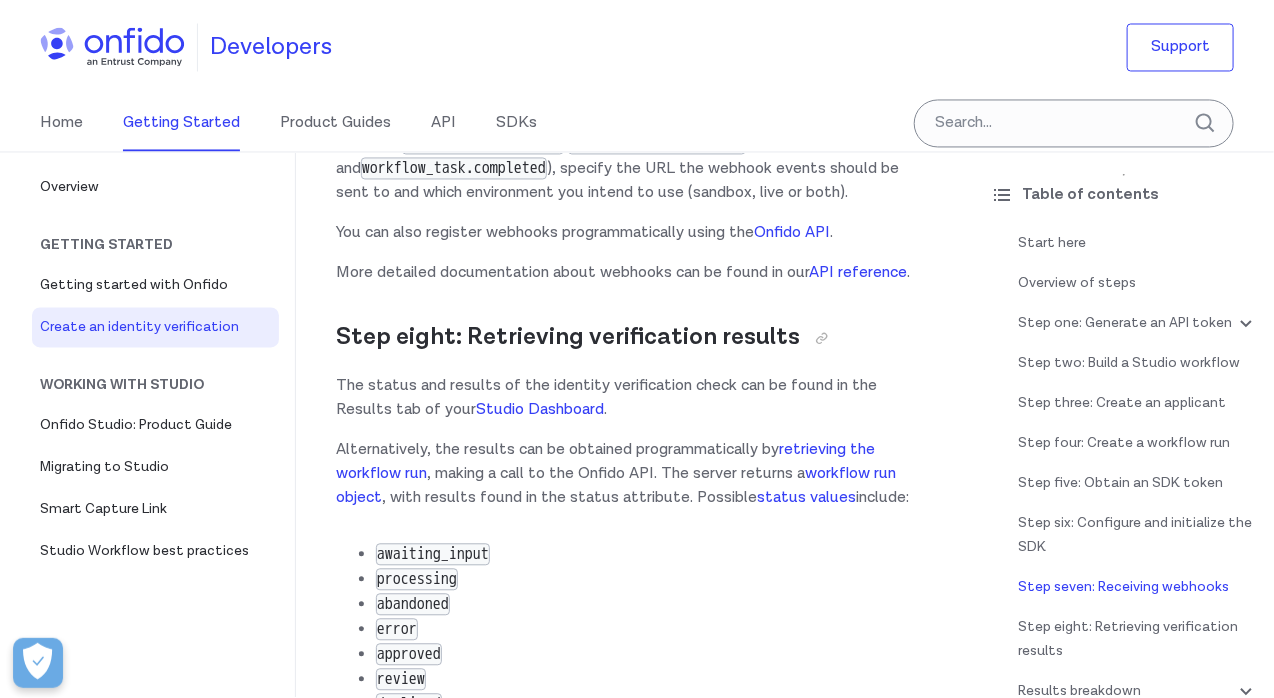 scroll, scrollTop: 7068, scrollLeft: 0, axis: vertical 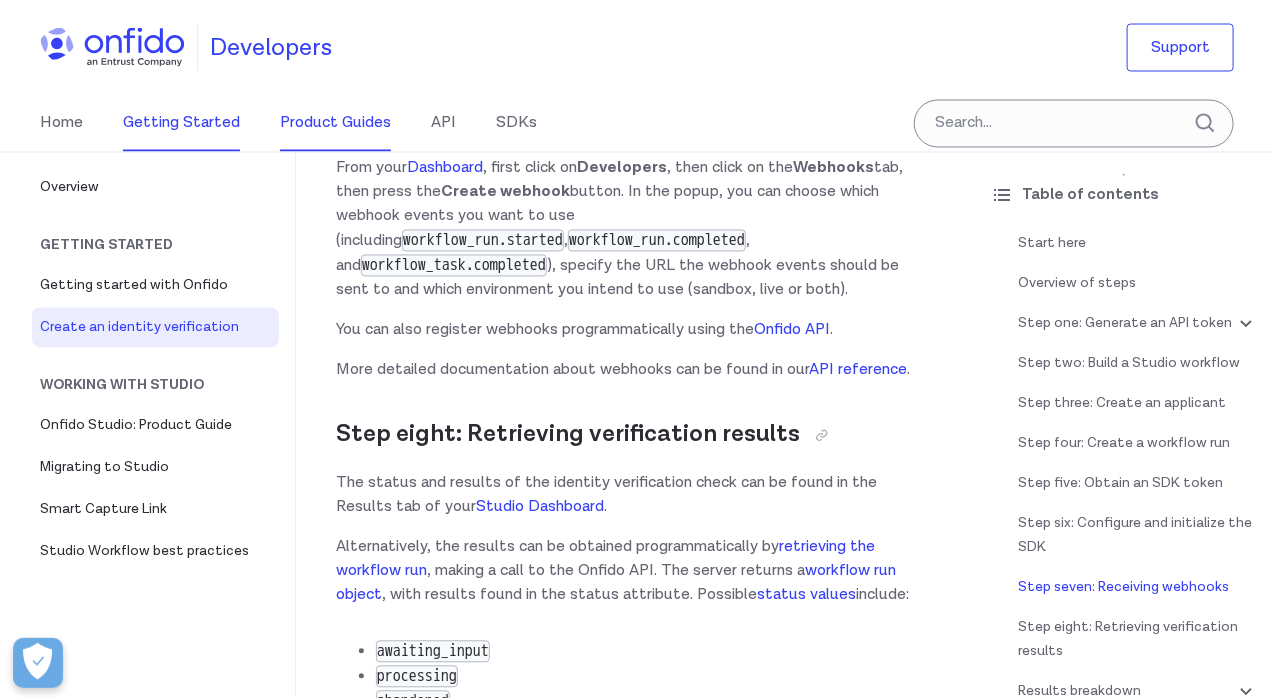 click on "Product Guides" at bounding box center (335, 124) 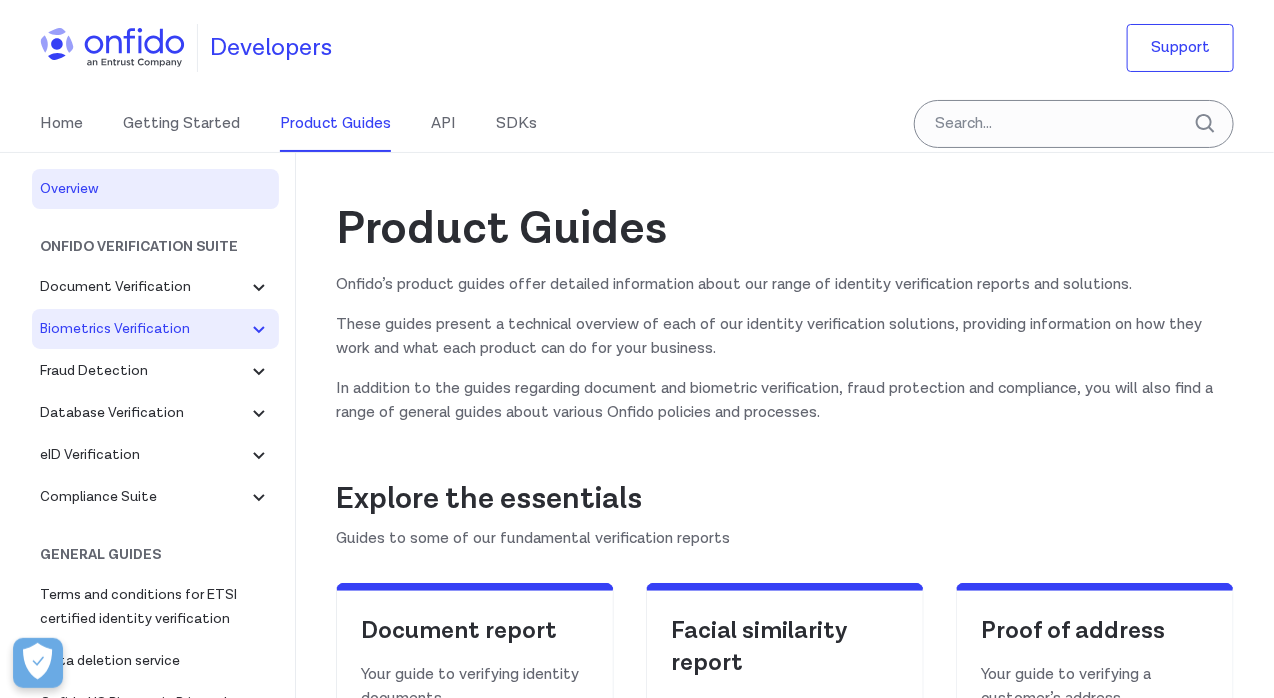 click on "Biometrics Verification" at bounding box center [143, 287] 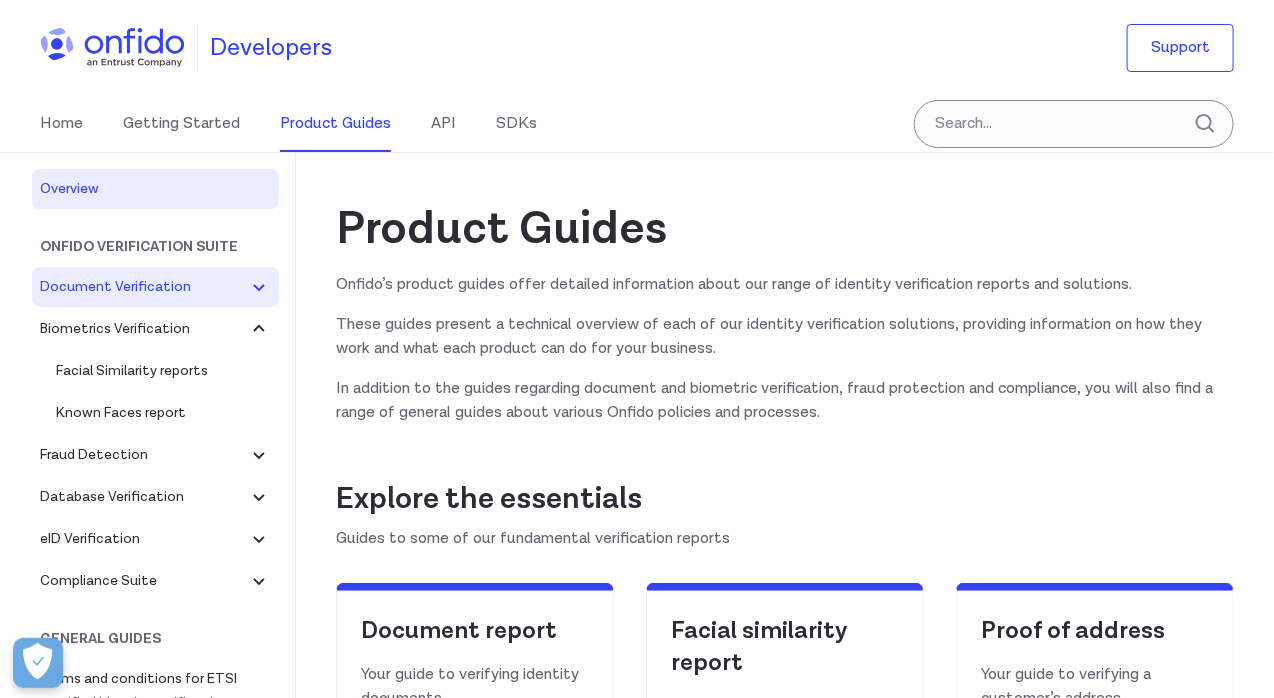 click on "Document Verification" at bounding box center [143, 287] 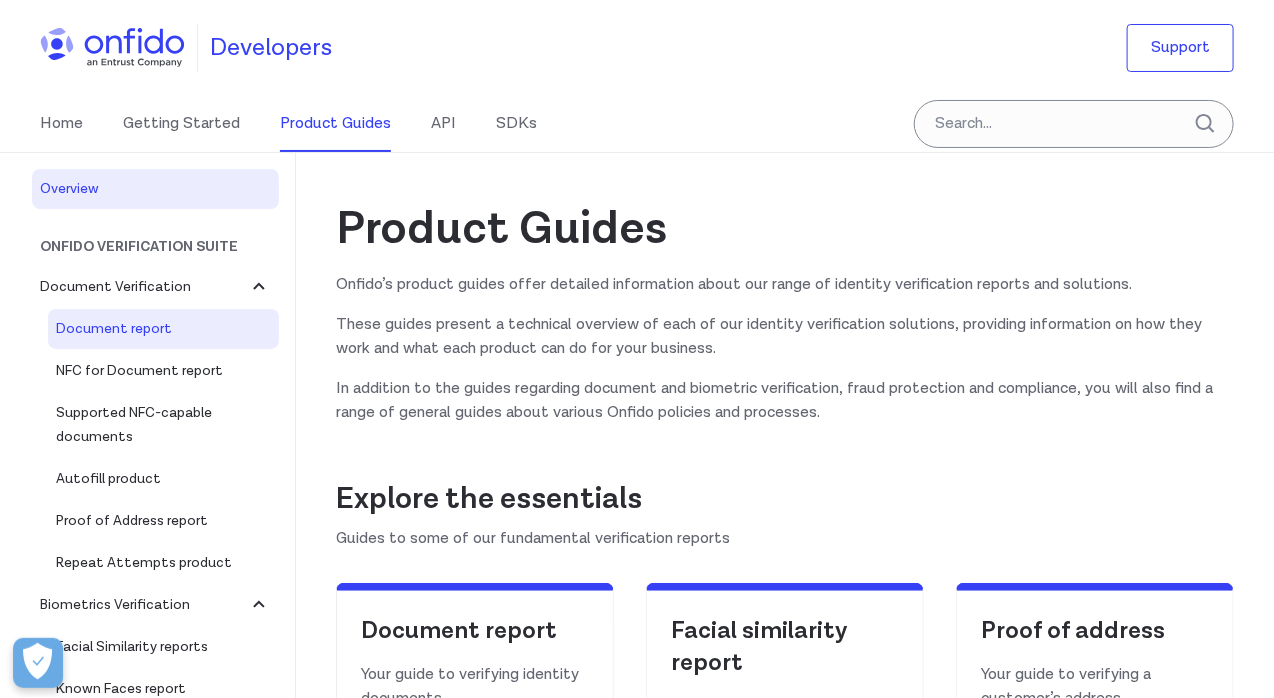 click on "Document report" at bounding box center [163, 329] 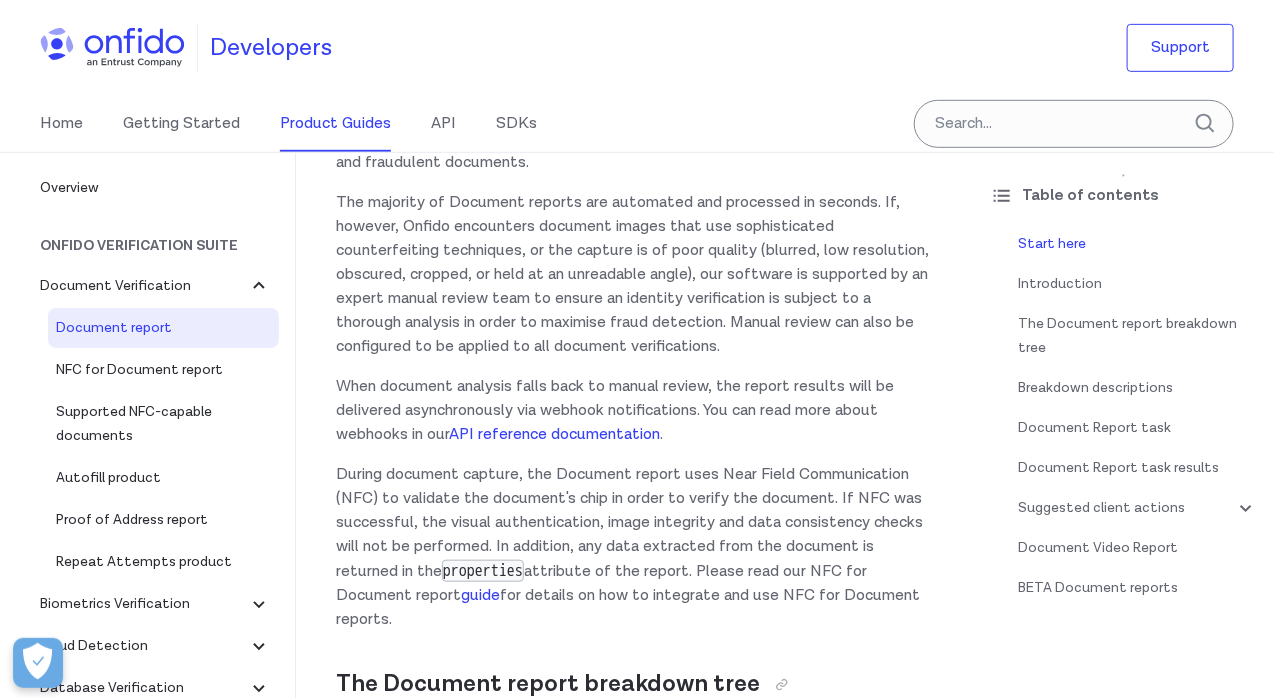 scroll, scrollTop: 855, scrollLeft: 0, axis: vertical 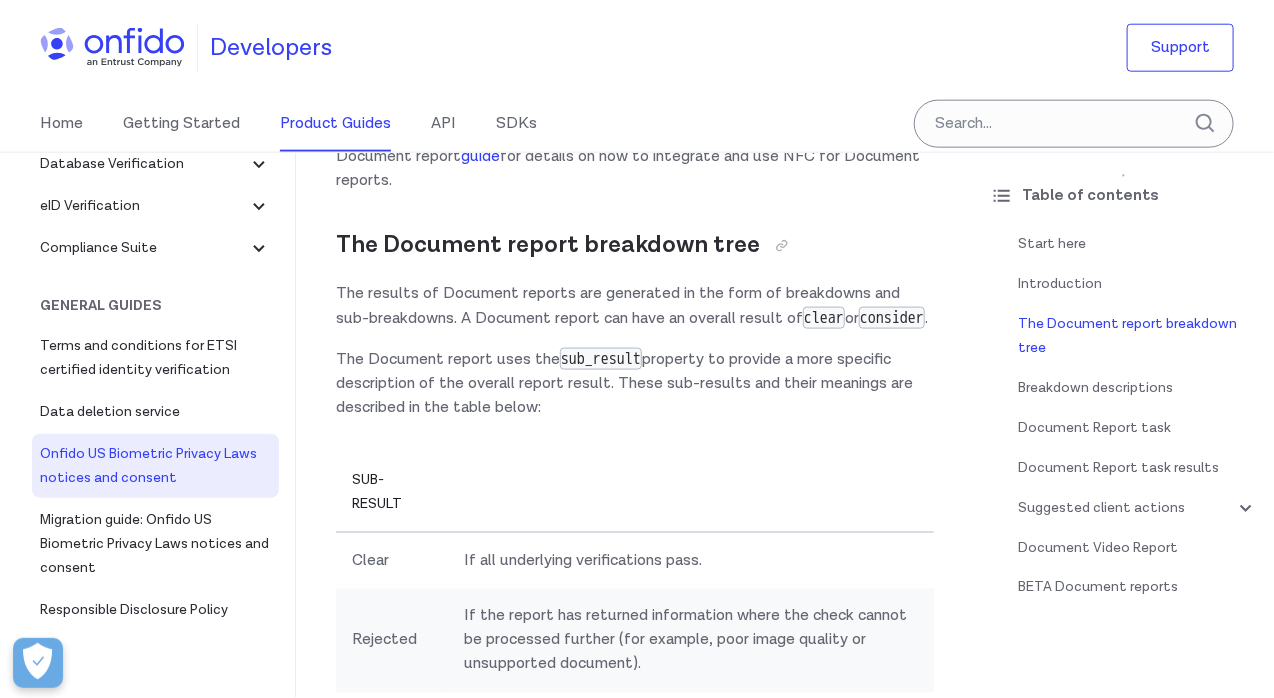 click on "Onfido US Biometric Privacy Laws notices and consent" at bounding box center (155, 466) 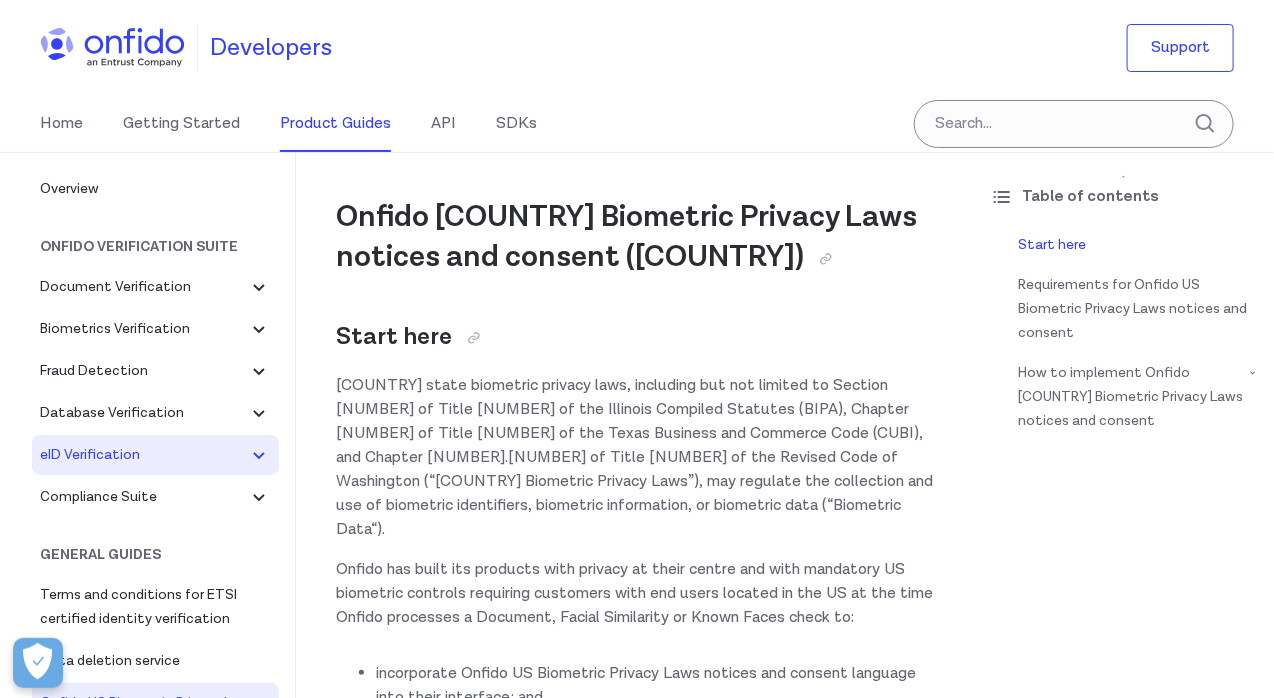 scroll, scrollTop: 278, scrollLeft: 0, axis: vertical 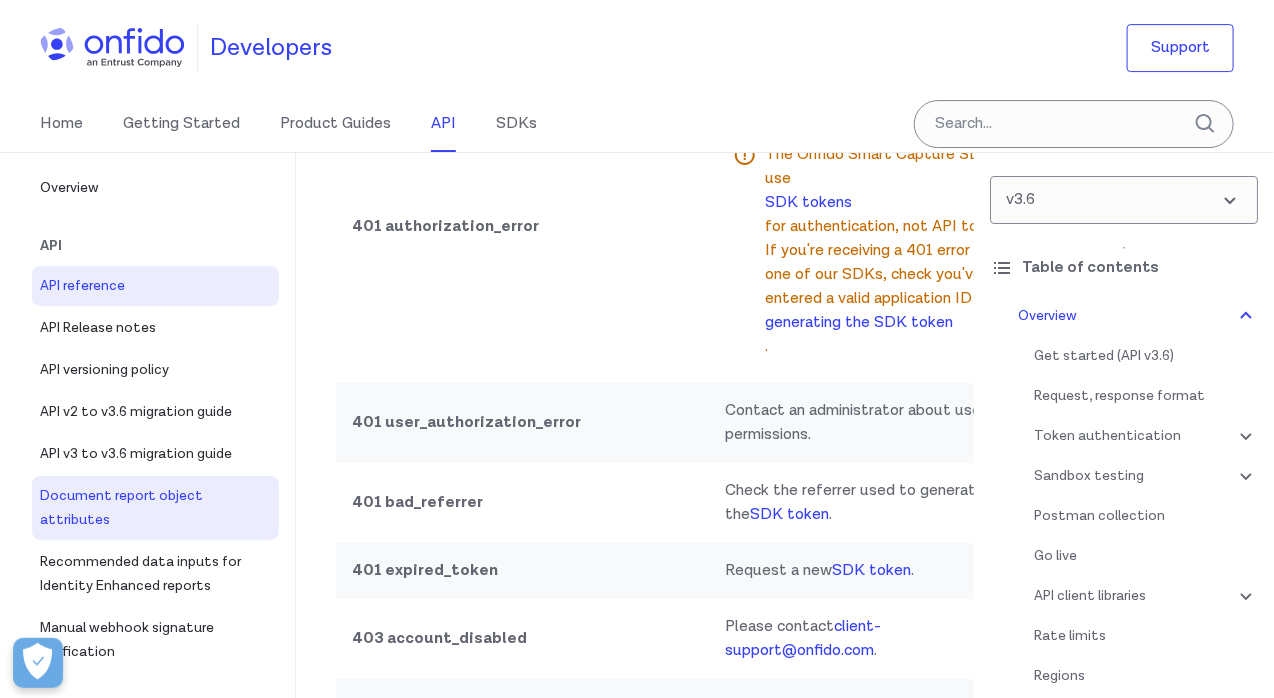 click on "Document report object attributes" at bounding box center [155, 508] 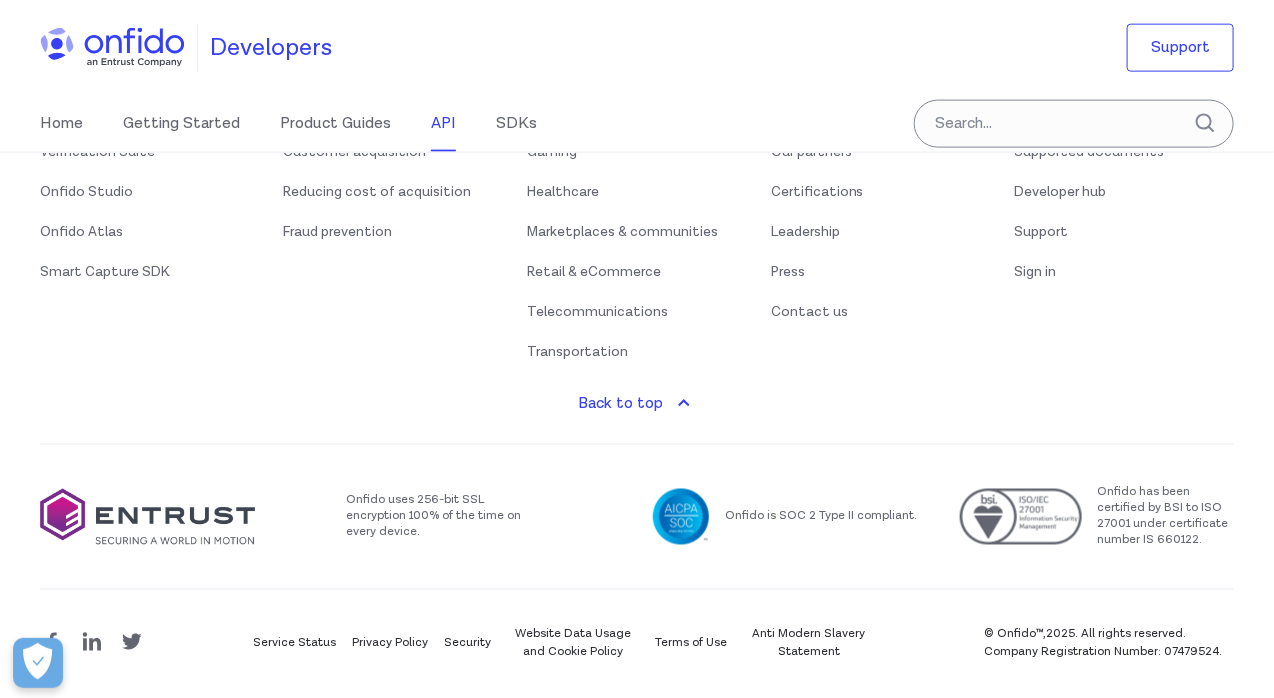 scroll, scrollTop: 0, scrollLeft: 0, axis: both 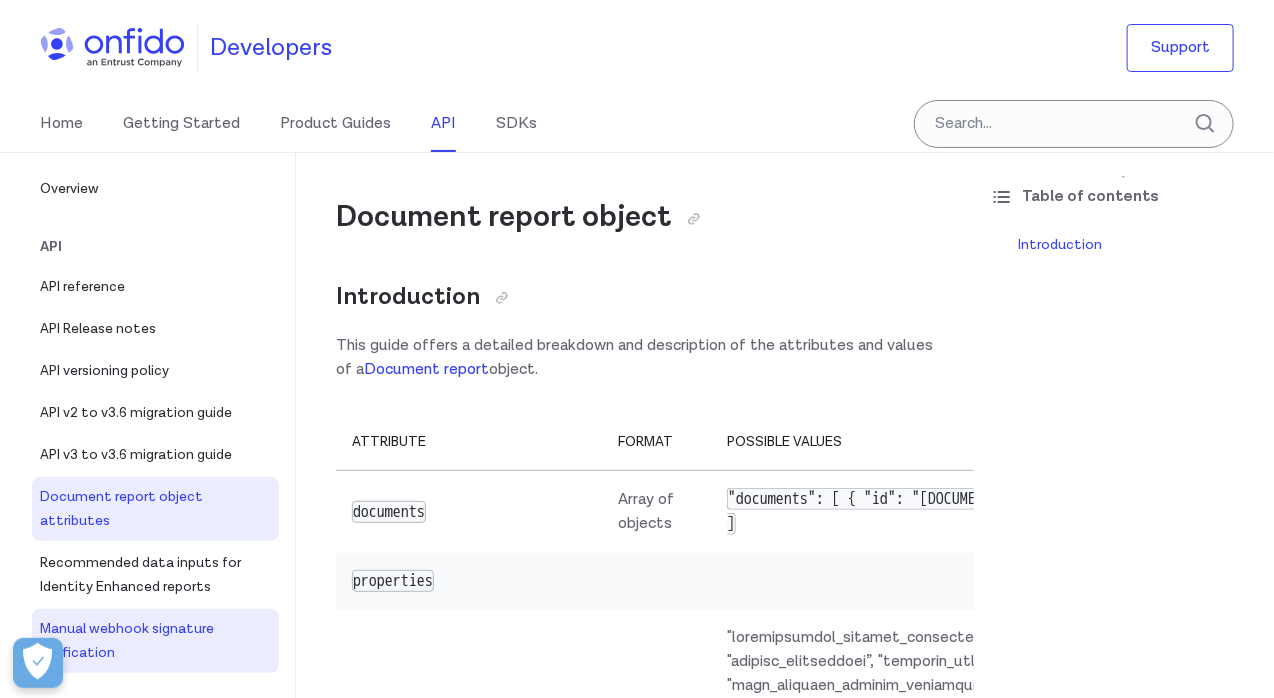 click on "Manual webhook signature verification" at bounding box center (155, 641) 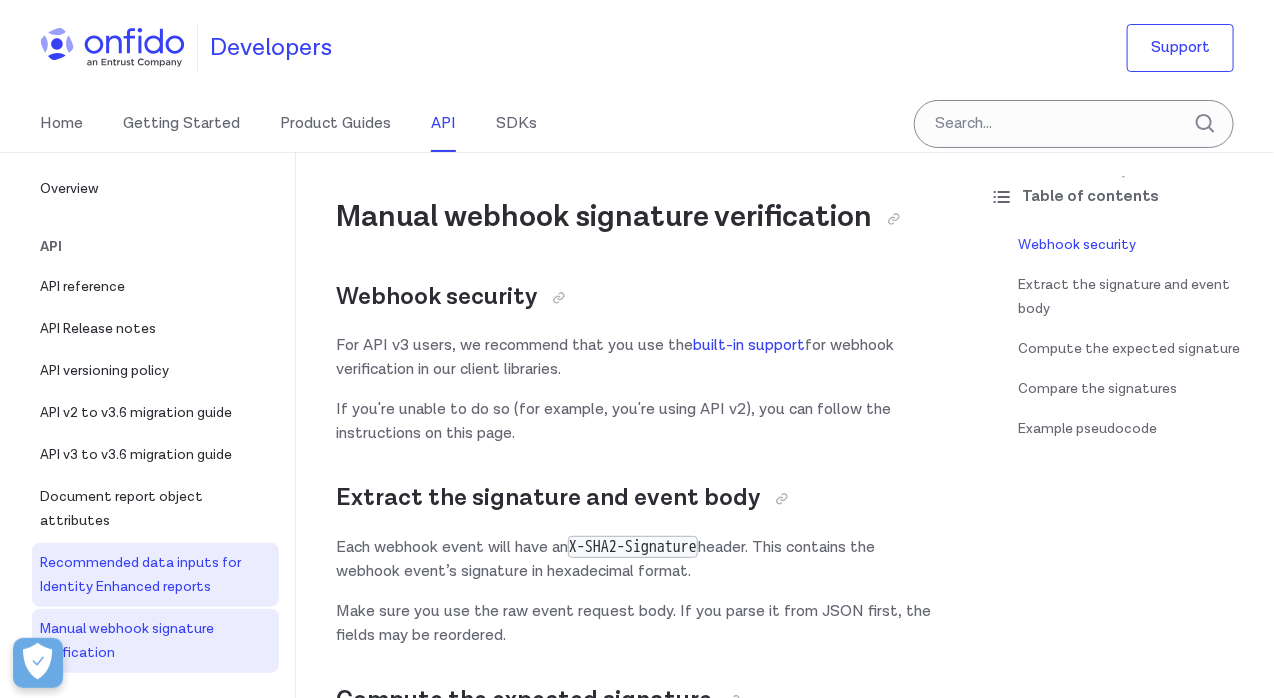 click on "Recommended data inputs for Identity Enhanced reports" at bounding box center [155, 575] 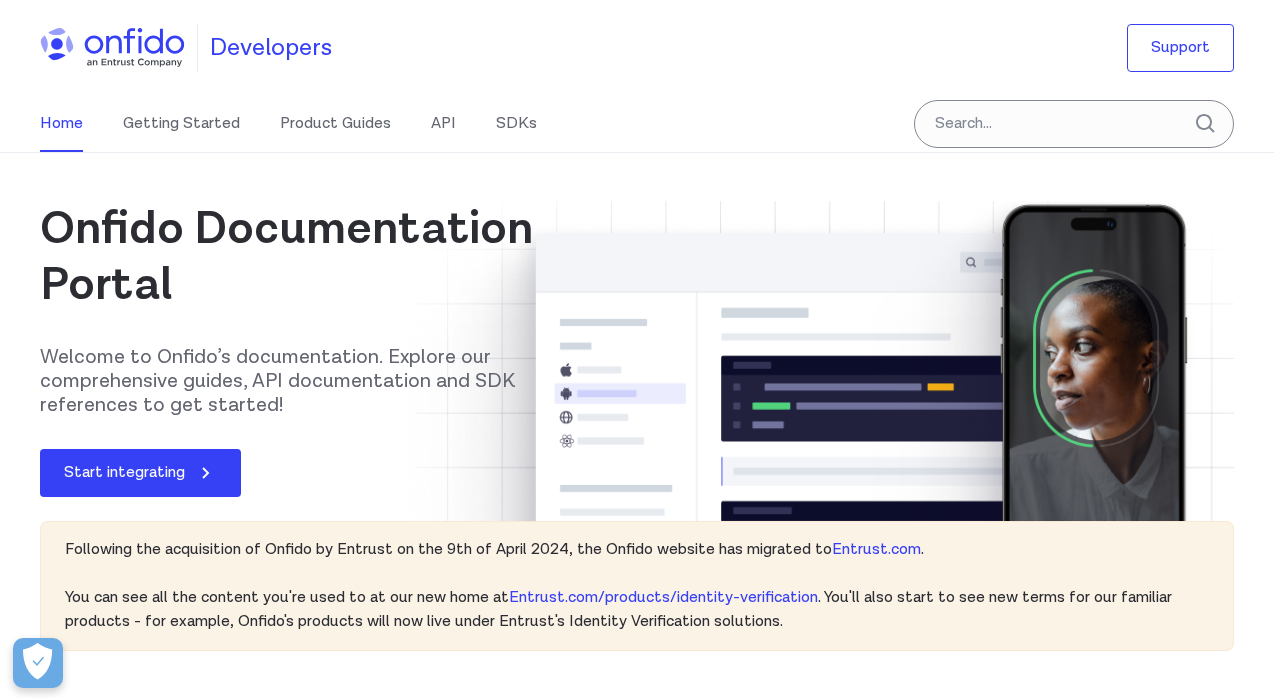 scroll, scrollTop: 0, scrollLeft: 0, axis: both 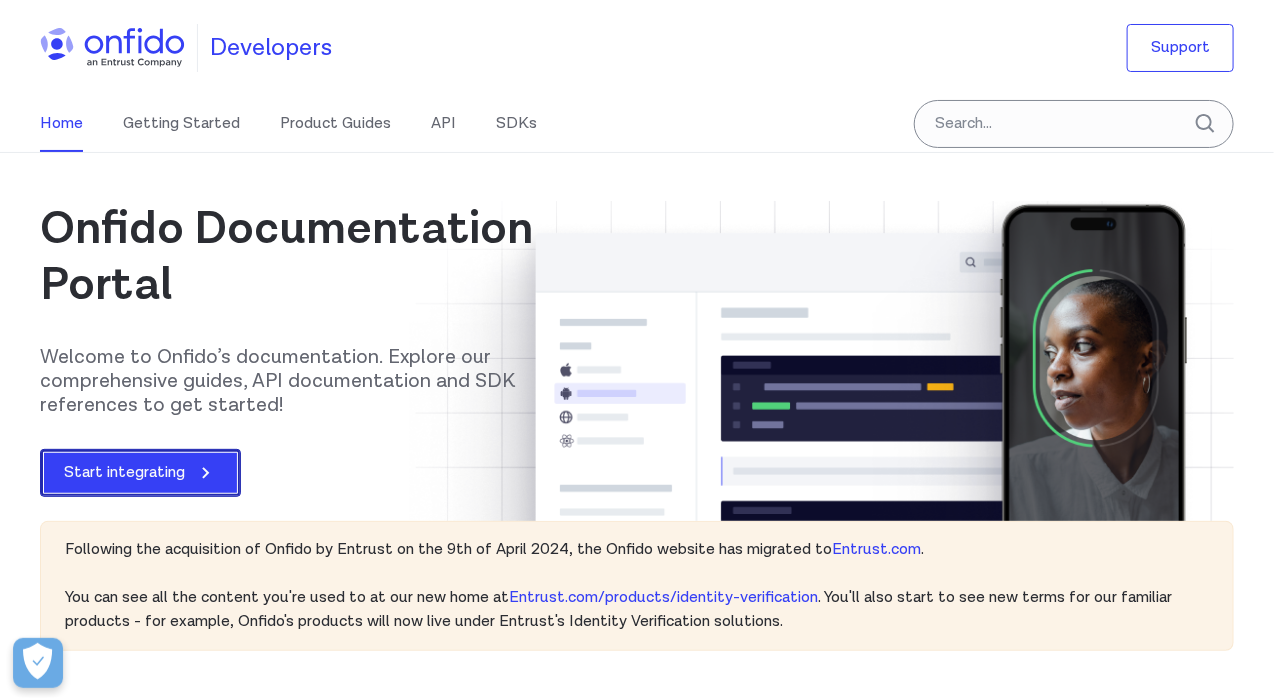click on "Start integrating" at bounding box center [140, 473] 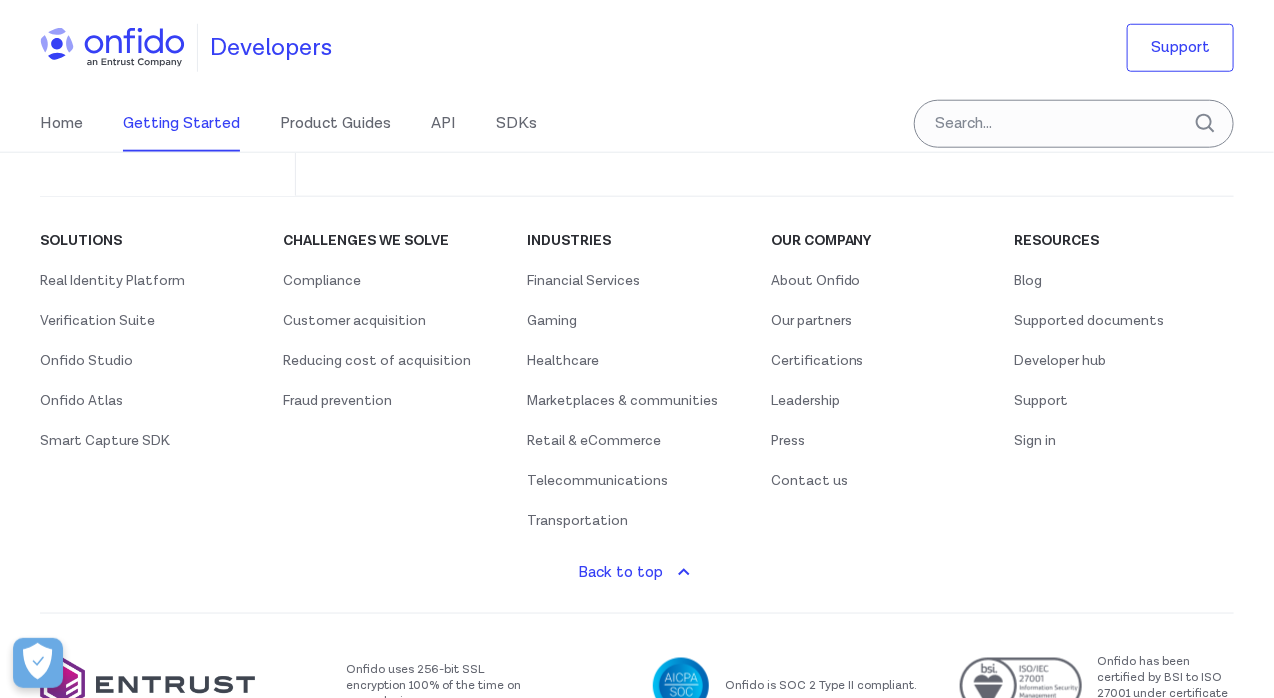 scroll, scrollTop: 635, scrollLeft: 0, axis: vertical 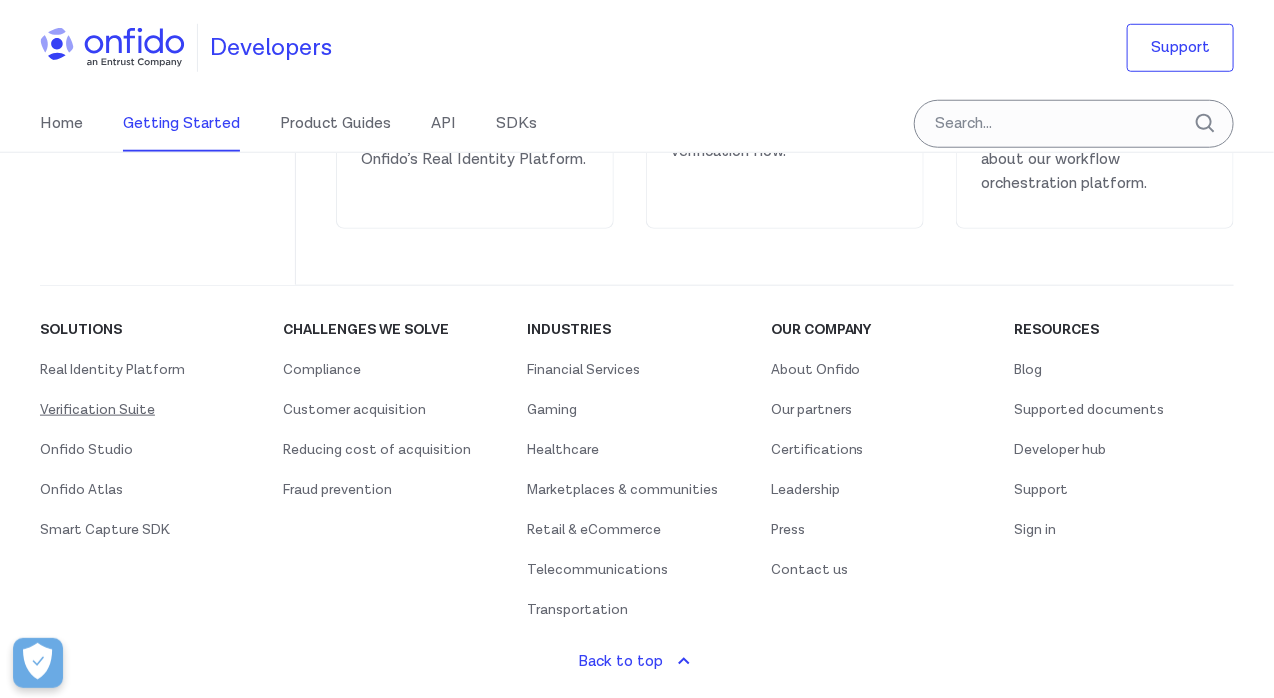 click on "Verification Suite" at bounding box center [97, 410] 